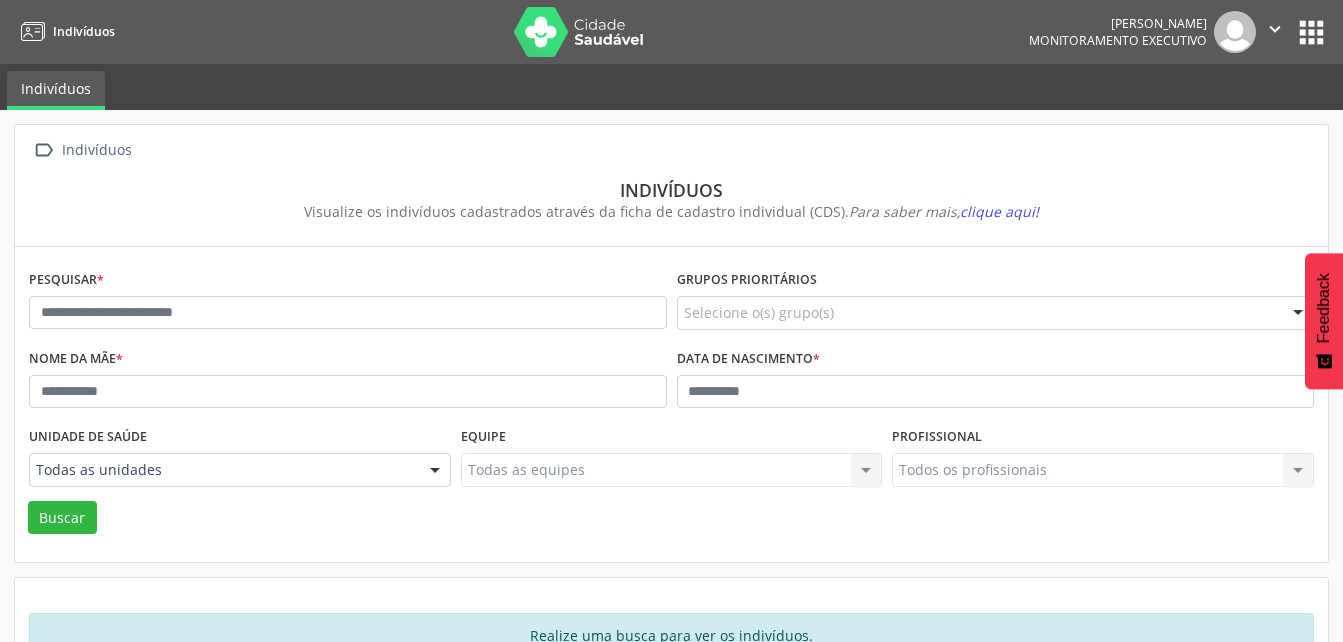 scroll, scrollTop: 58, scrollLeft: 0, axis: vertical 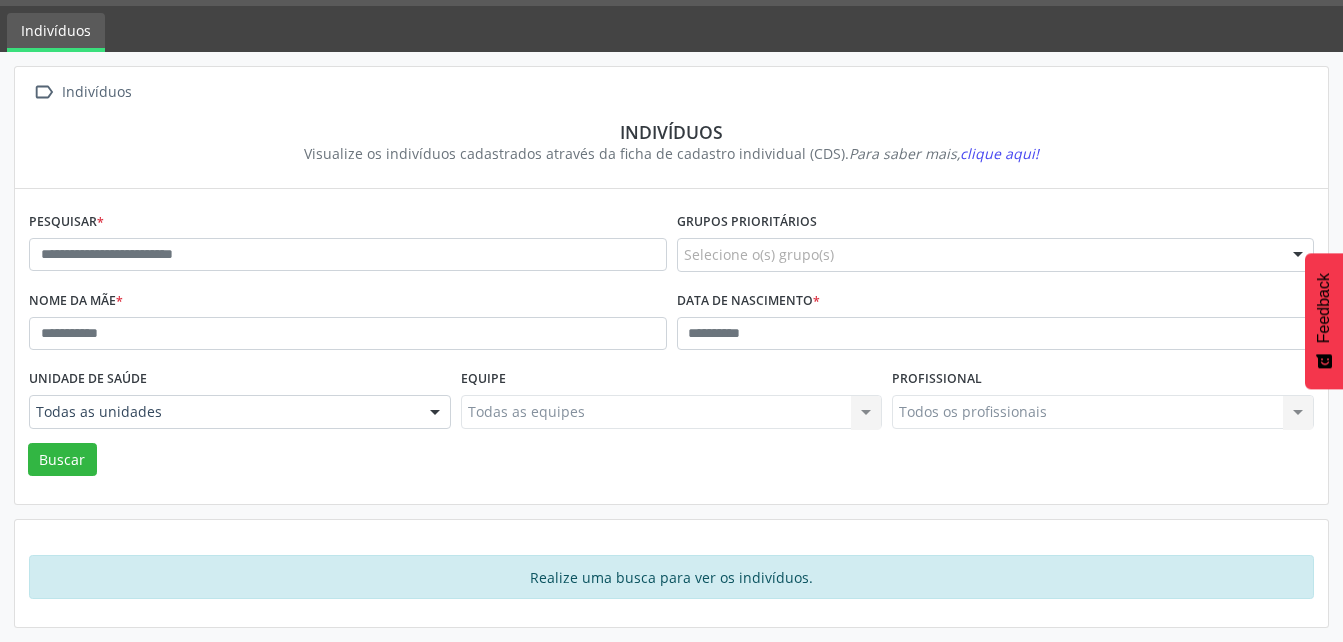 click at bounding box center (348, 255) 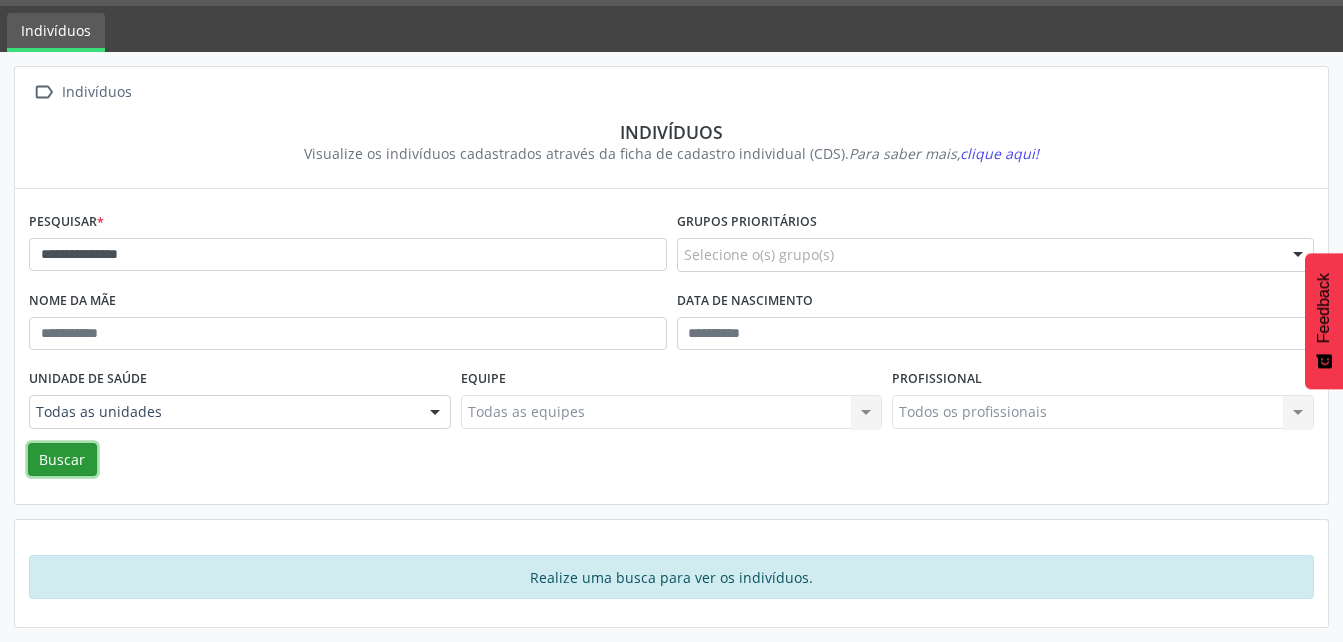 click on "Buscar" at bounding box center (62, 460) 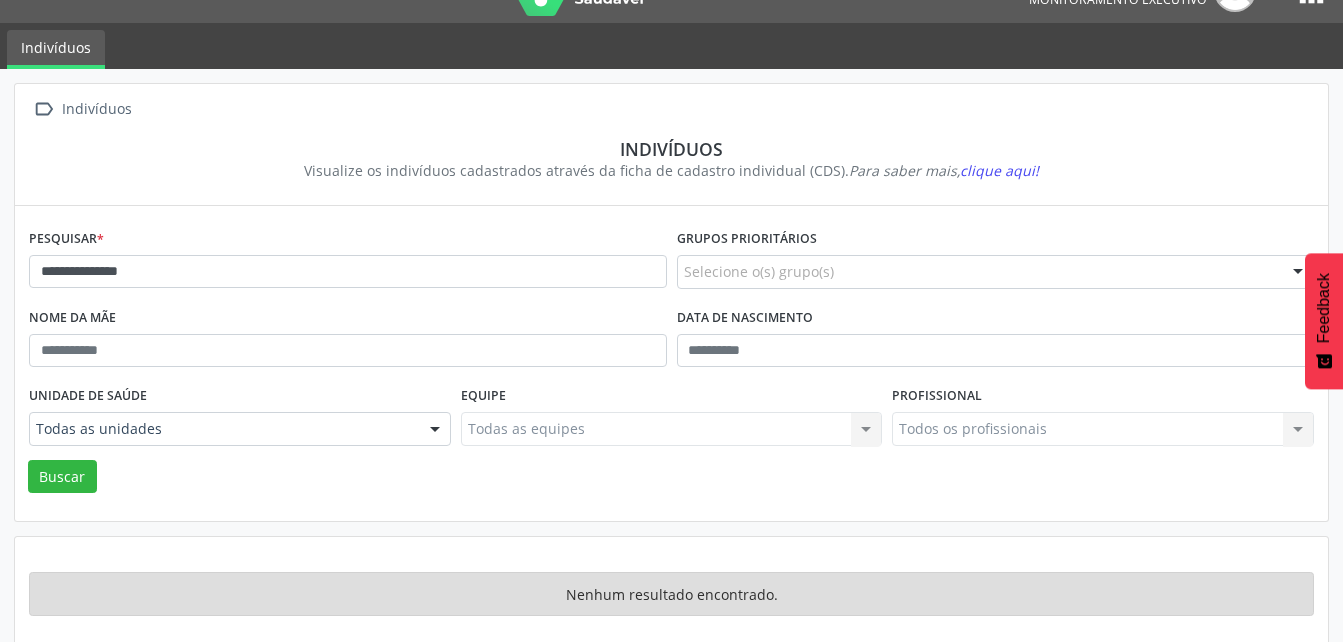 scroll, scrollTop: 58, scrollLeft: 0, axis: vertical 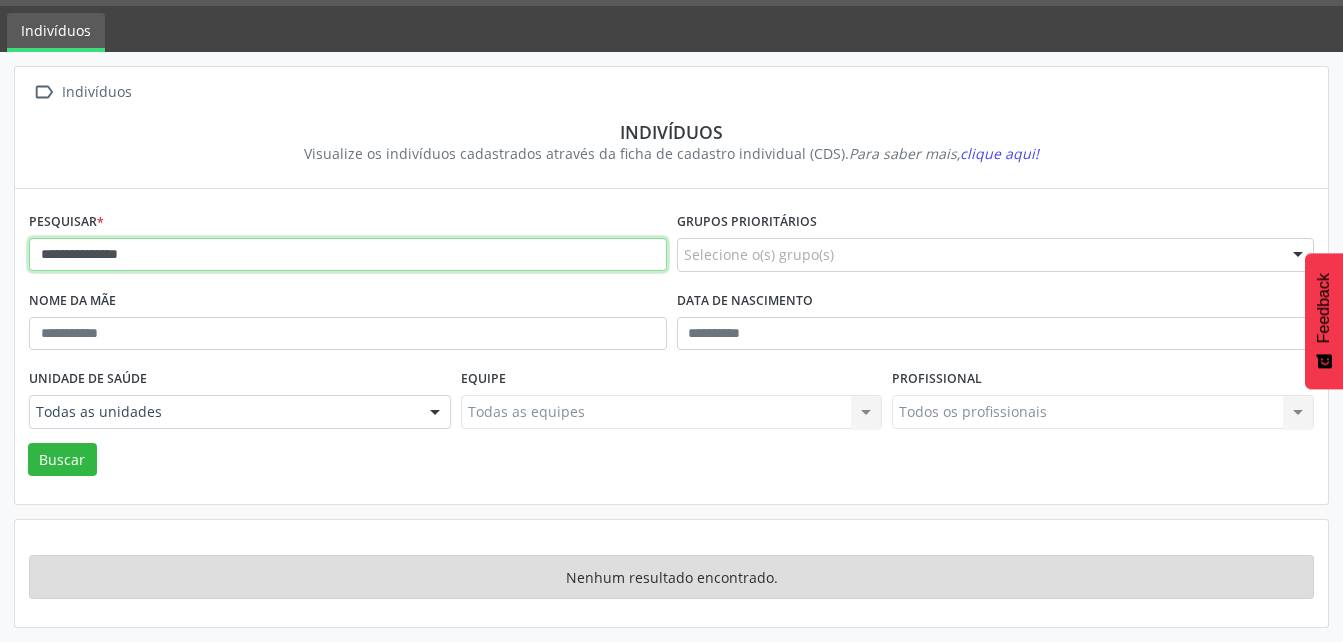 click on "**********" at bounding box center (348, 255) 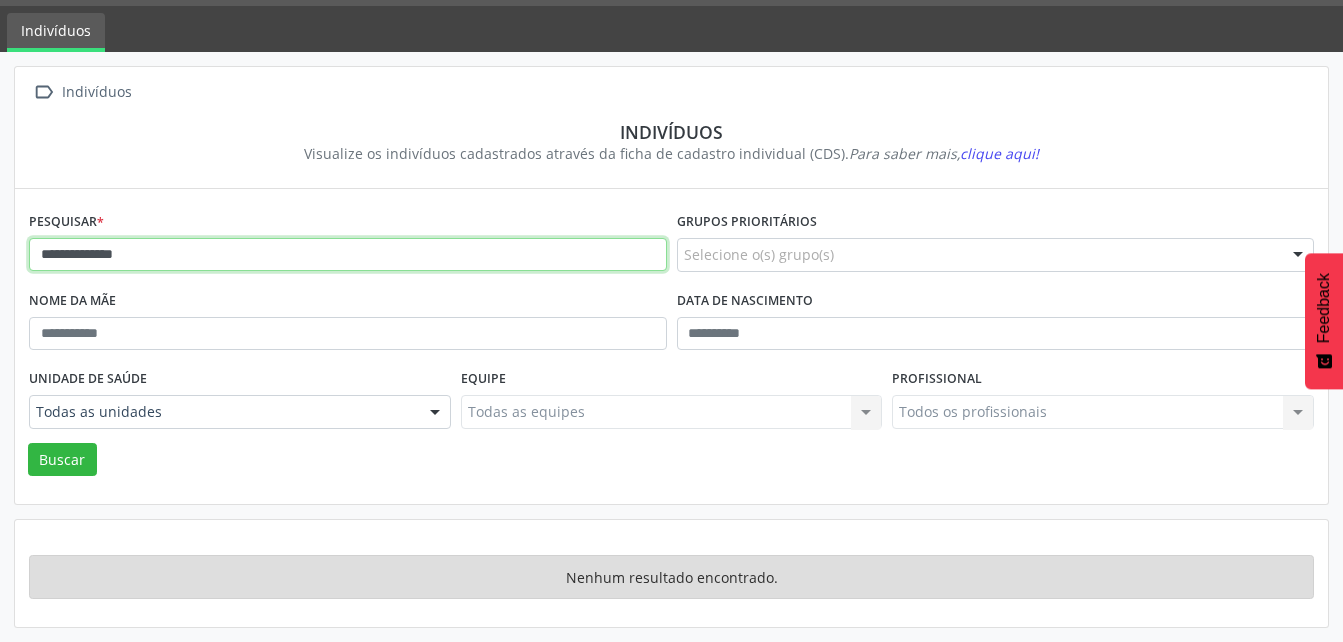 click on "Buscar" at bounding box center [62, 460] 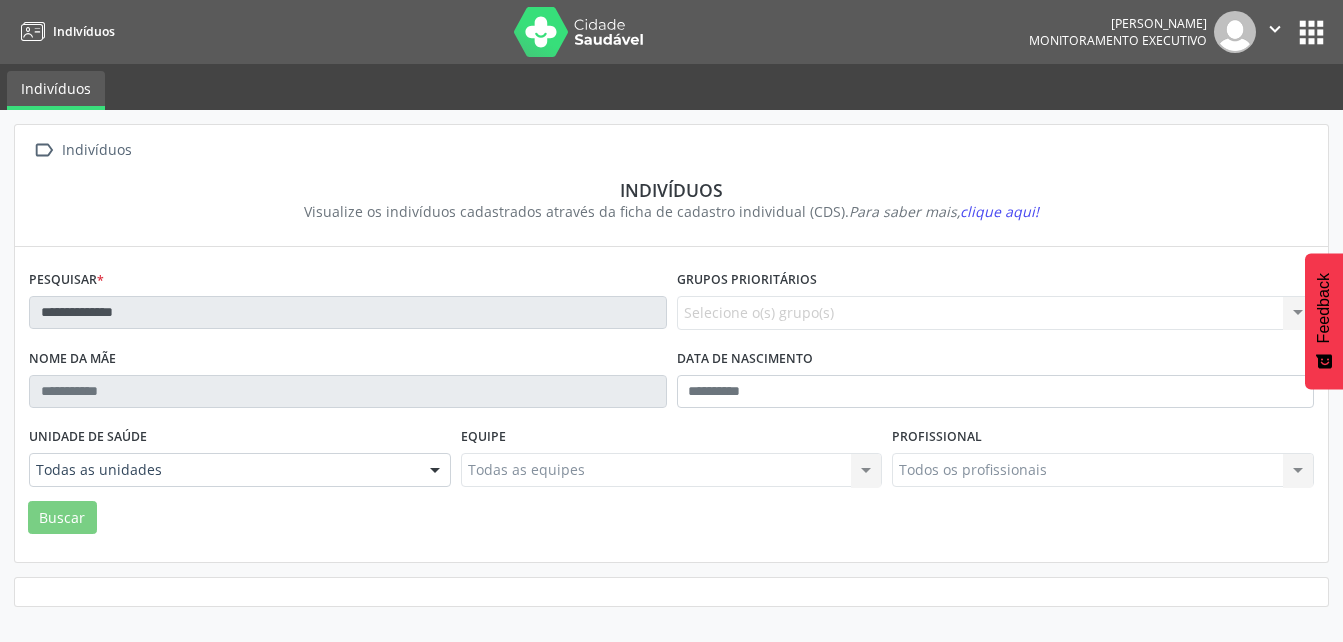 scroll, scrollTop: 0, scrollLeft: 0, axis: both 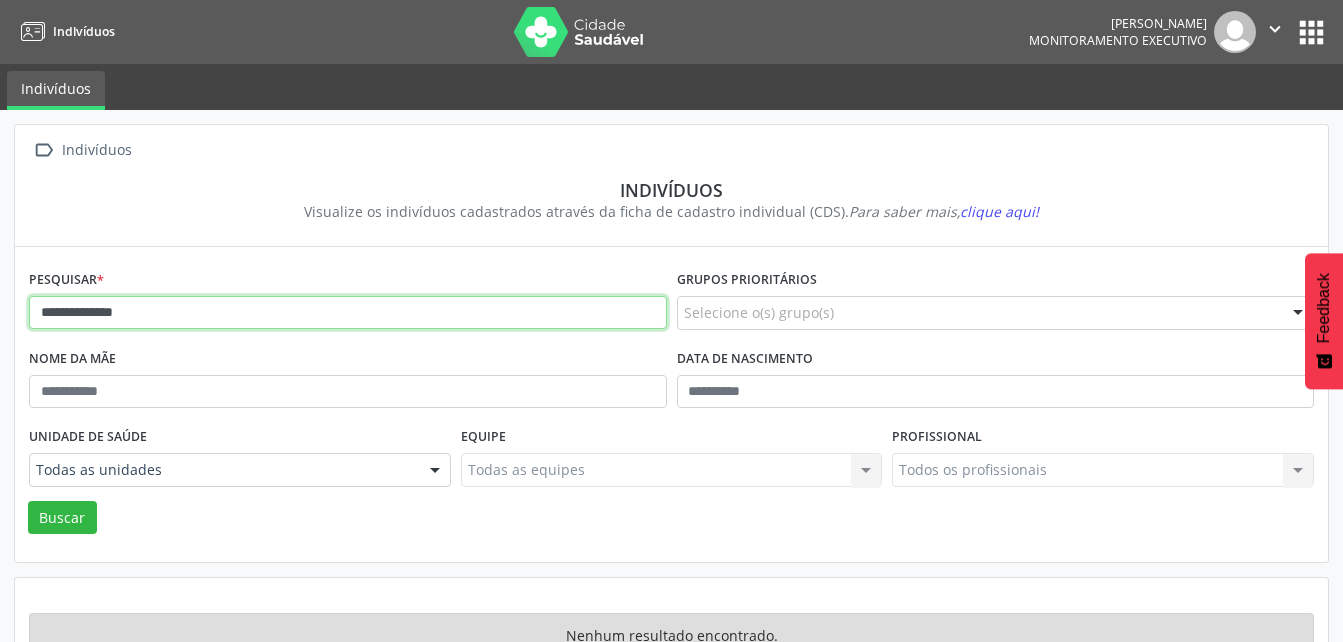 drag, startPoint x: 182, startPoint y: 314, endPoint x: 21, endPoint y: 308, distance: 161.11176 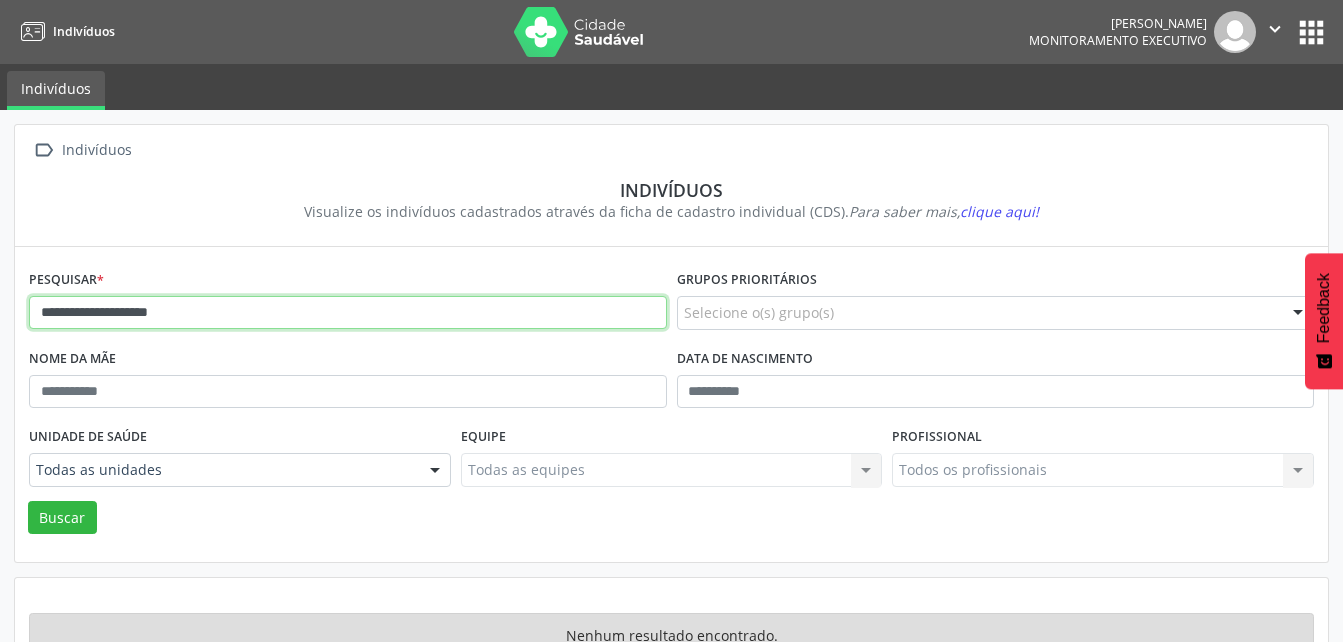 type on "**********" 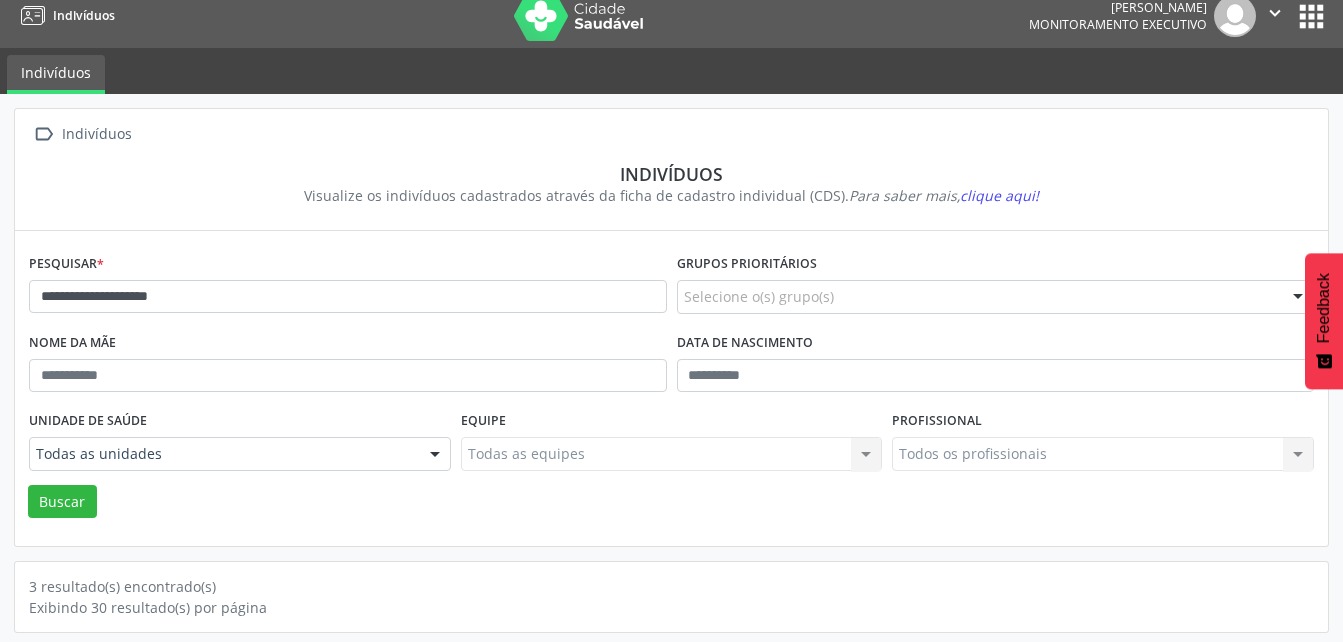 scroll, scrollTop: 21, scrollLeft: 0, axis: vertical 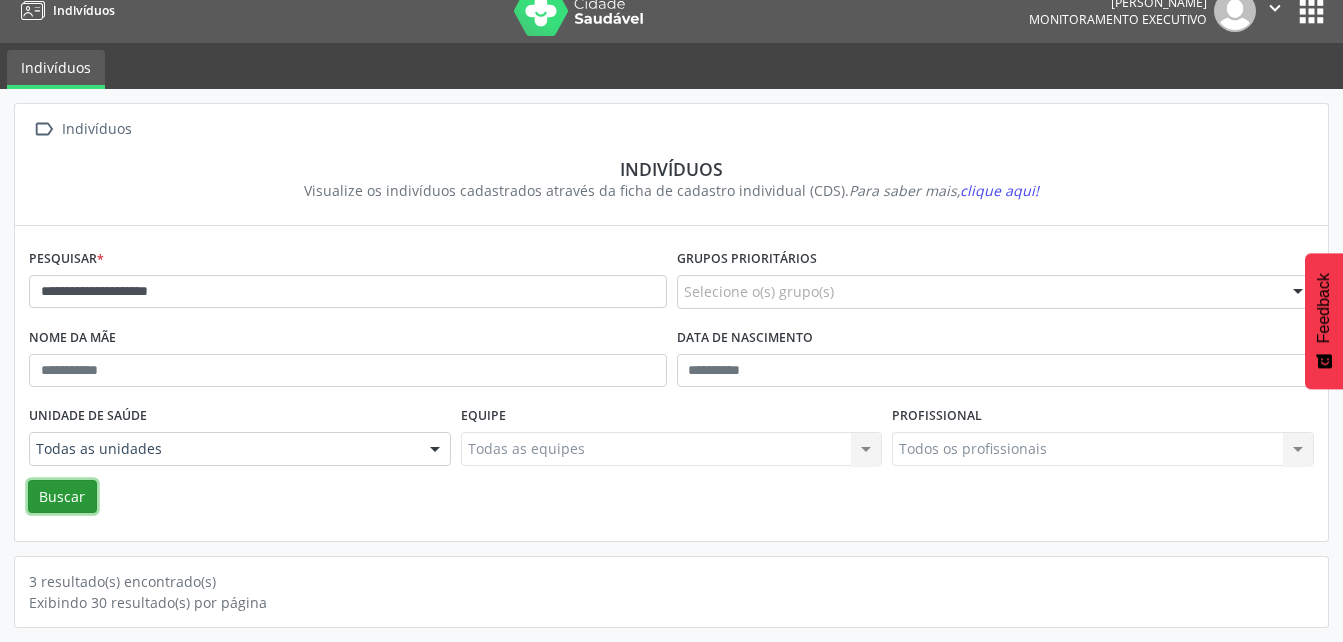 click on "Buscar" at bounding box center [62, 497] 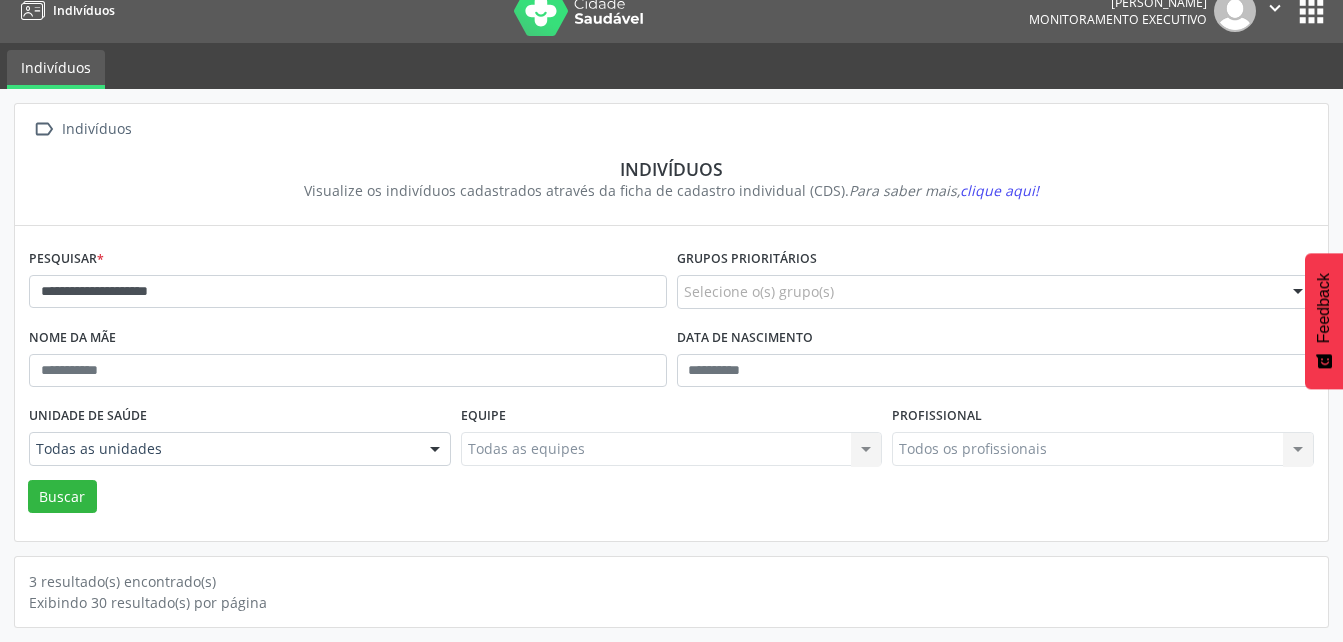 scroll, scrollTop: 0, scrollLeft: 0, axis: both 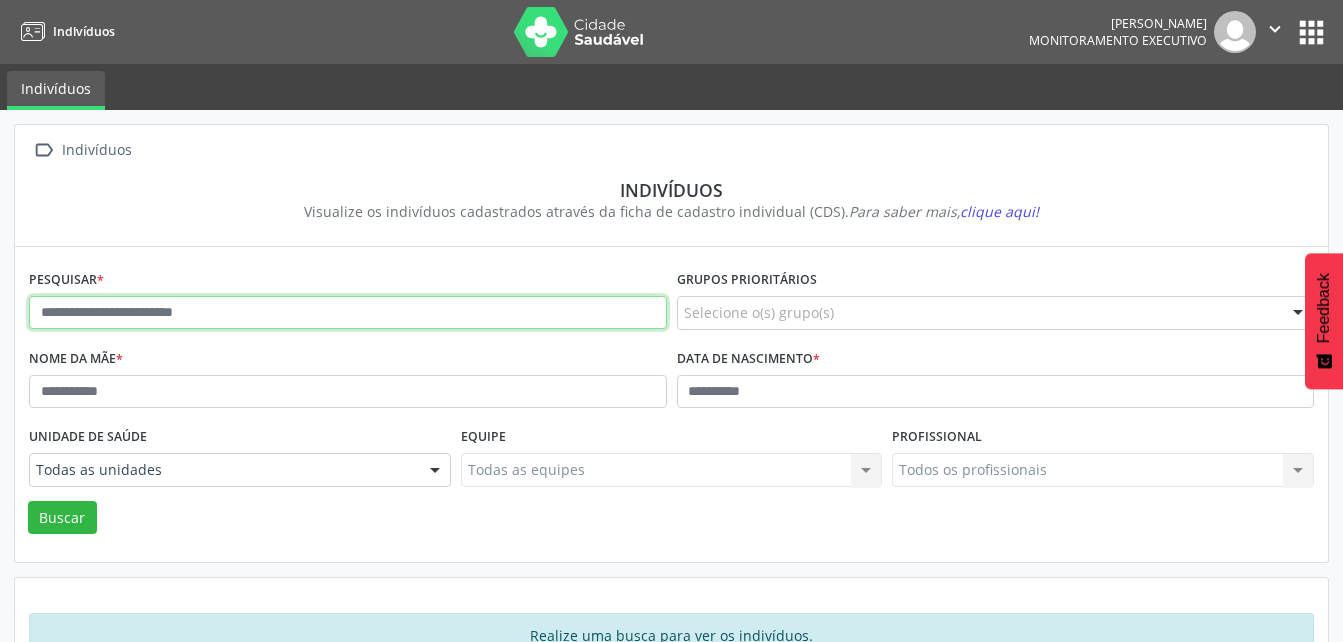 click at bounding box center [348, 313] 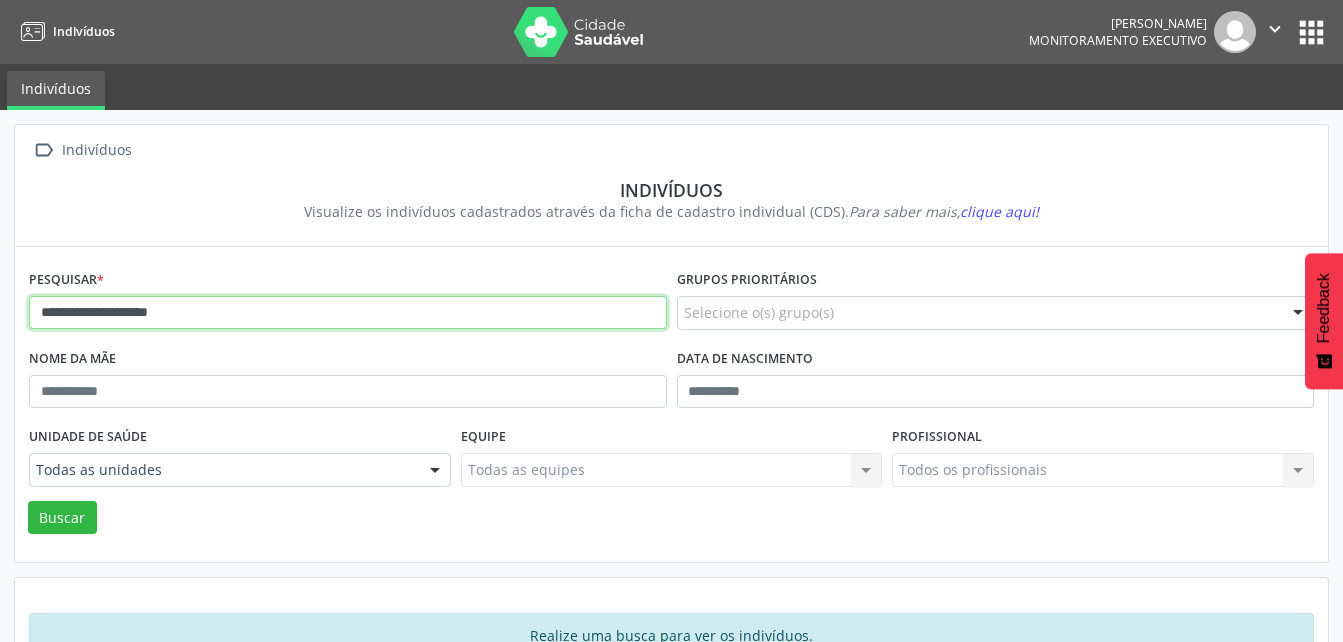 click on "Buscar" at bounding box center [62, 518] 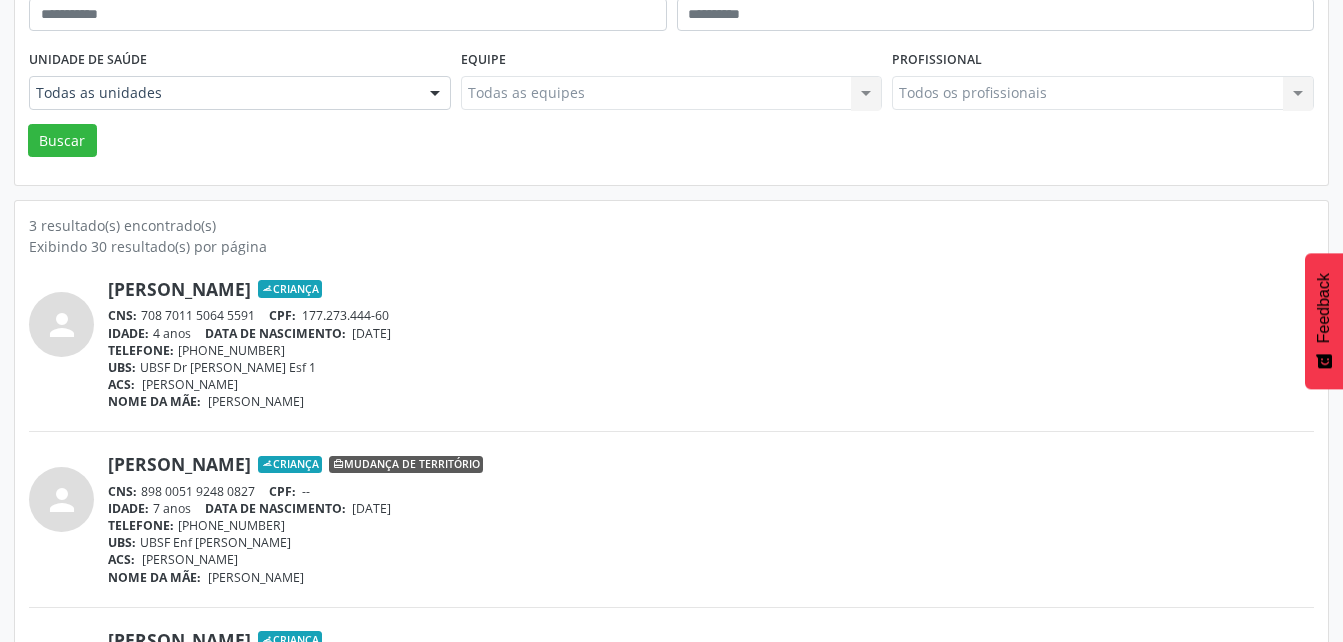 scroll, scrollTop: 125, scrollLeft: 0, axis: vertical 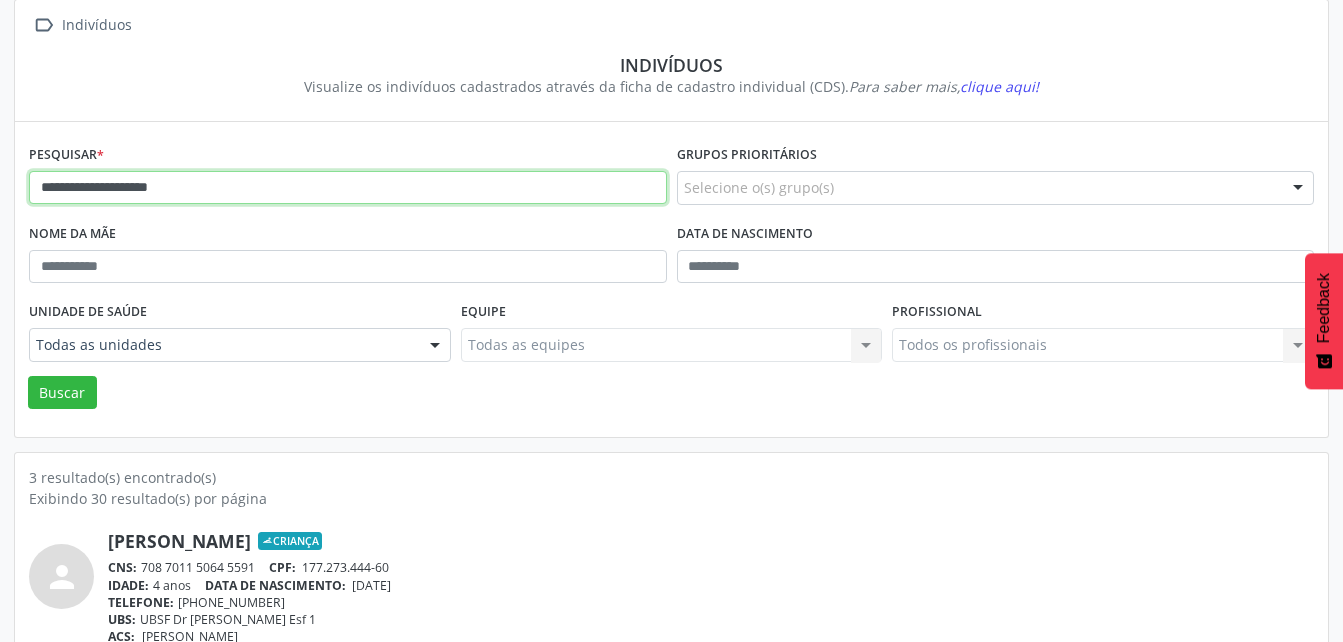 click on "**********" at bounding box center (348, 188) 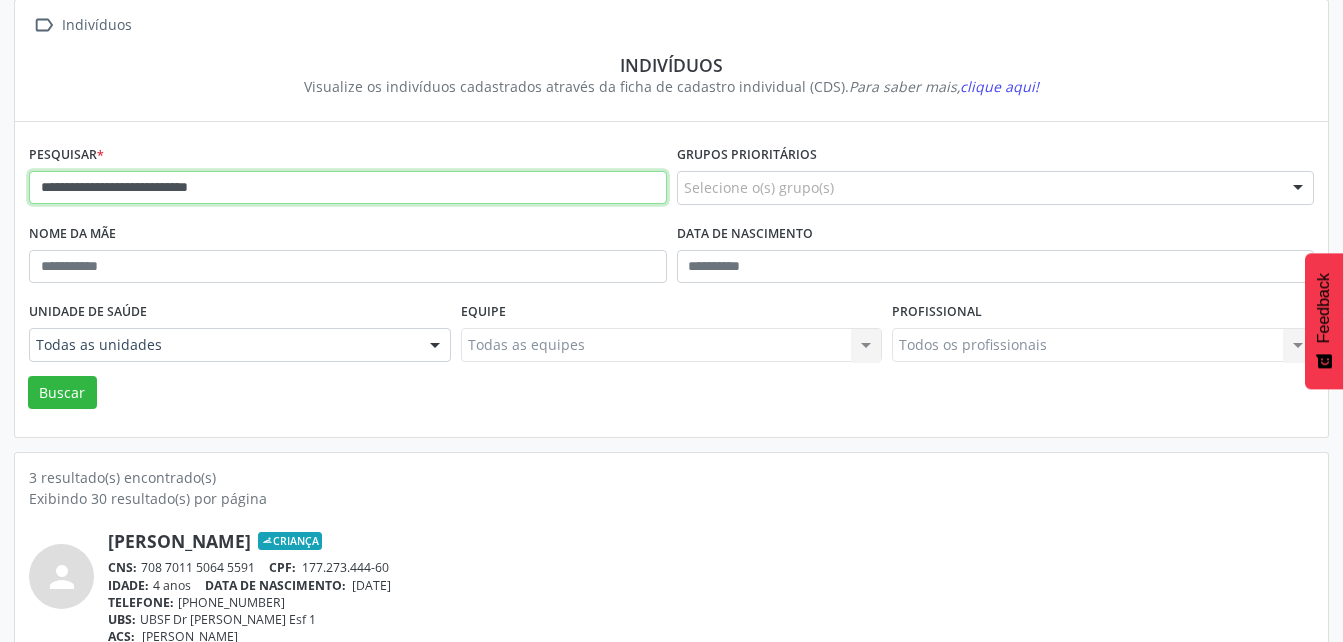 click on "Buscar" at bounding box center [62, 393] 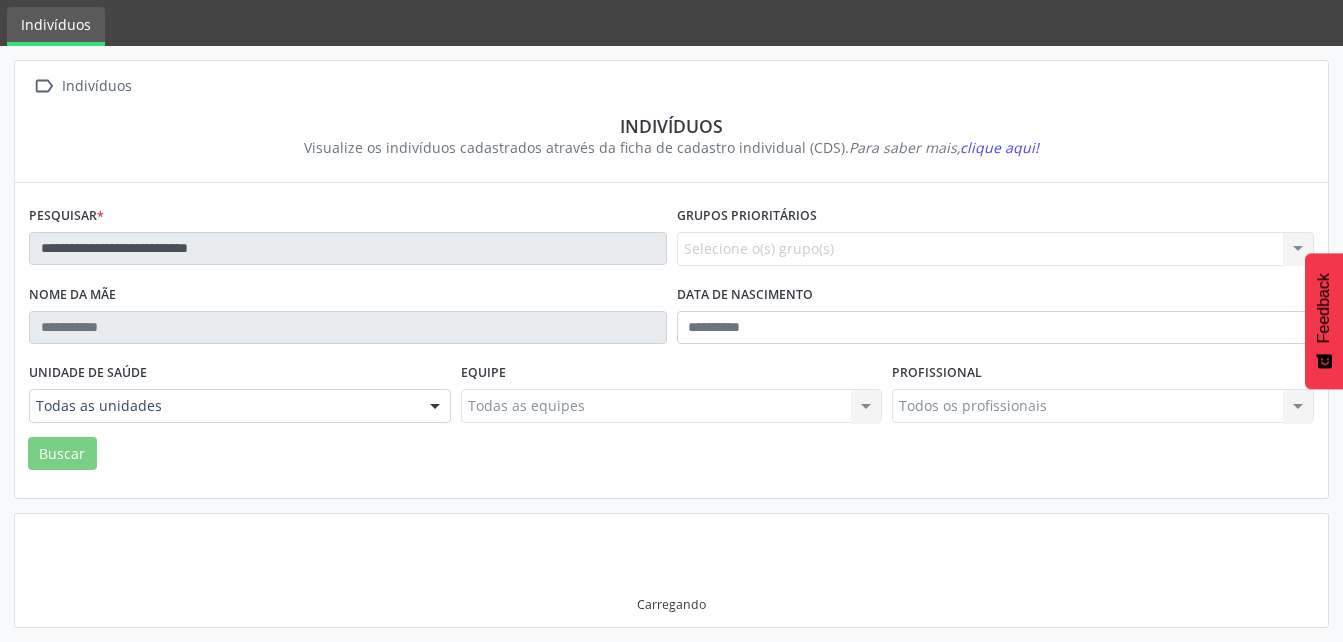 scroll, scrollTop: 58, scrollLeft: 0, axis: vertical 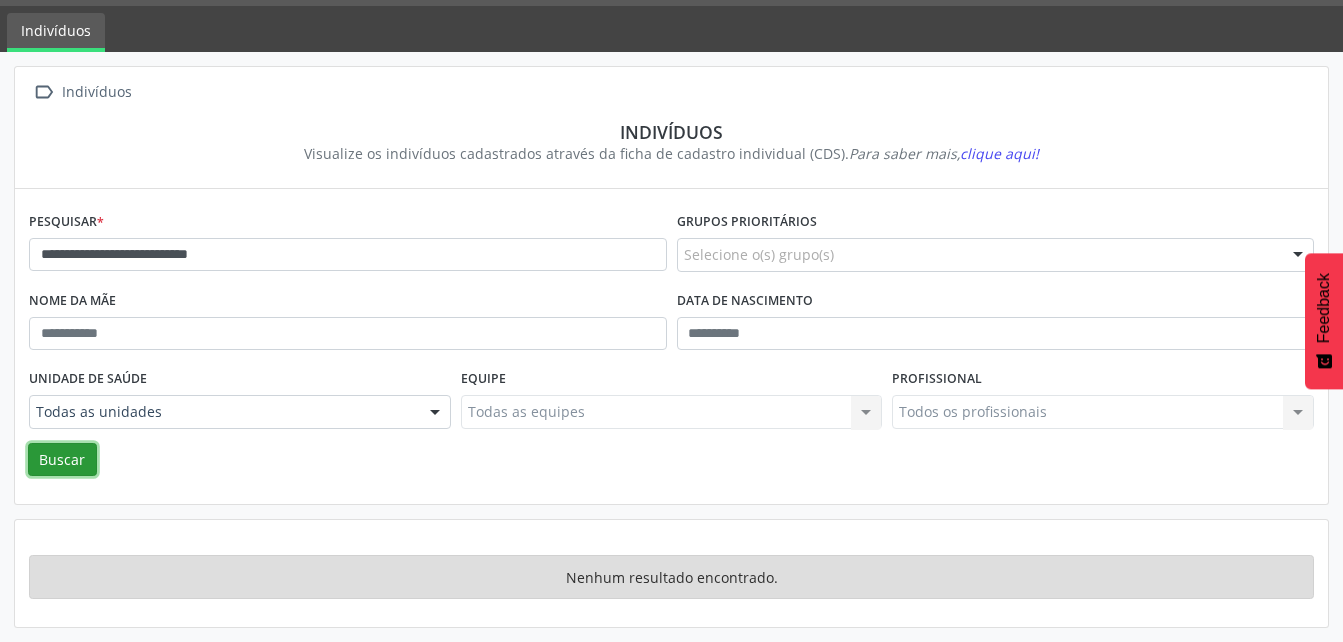 click on "Buscar" at bounding box center (62, 460) 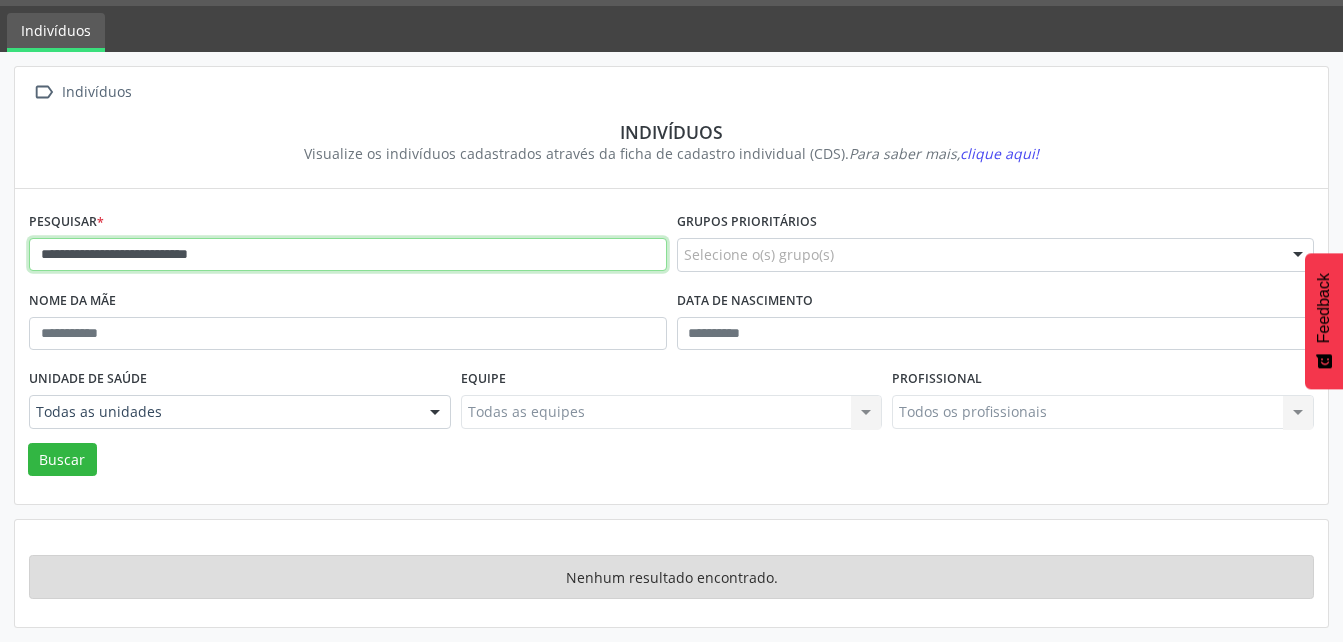 drag, startPoint x: 249, startPoint y: 251, endPoint x: 0, endPoint y: 265, distance: 249.39326 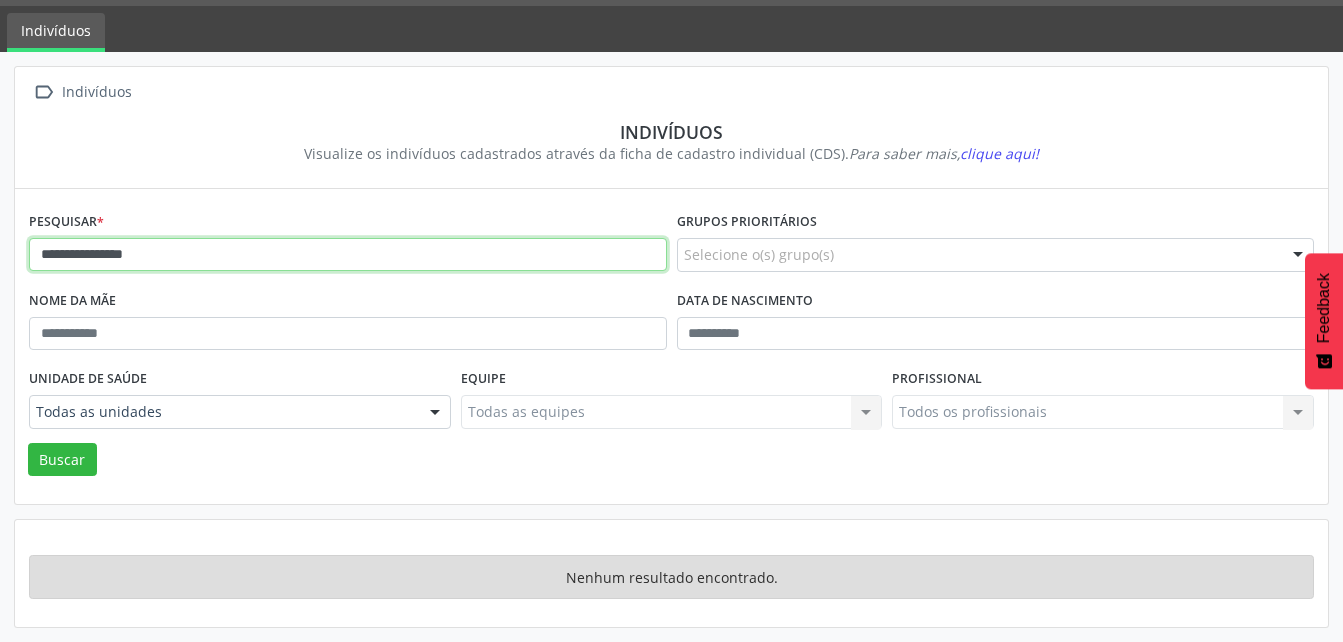 click on "Buscar" at bounding box center [62, 460] 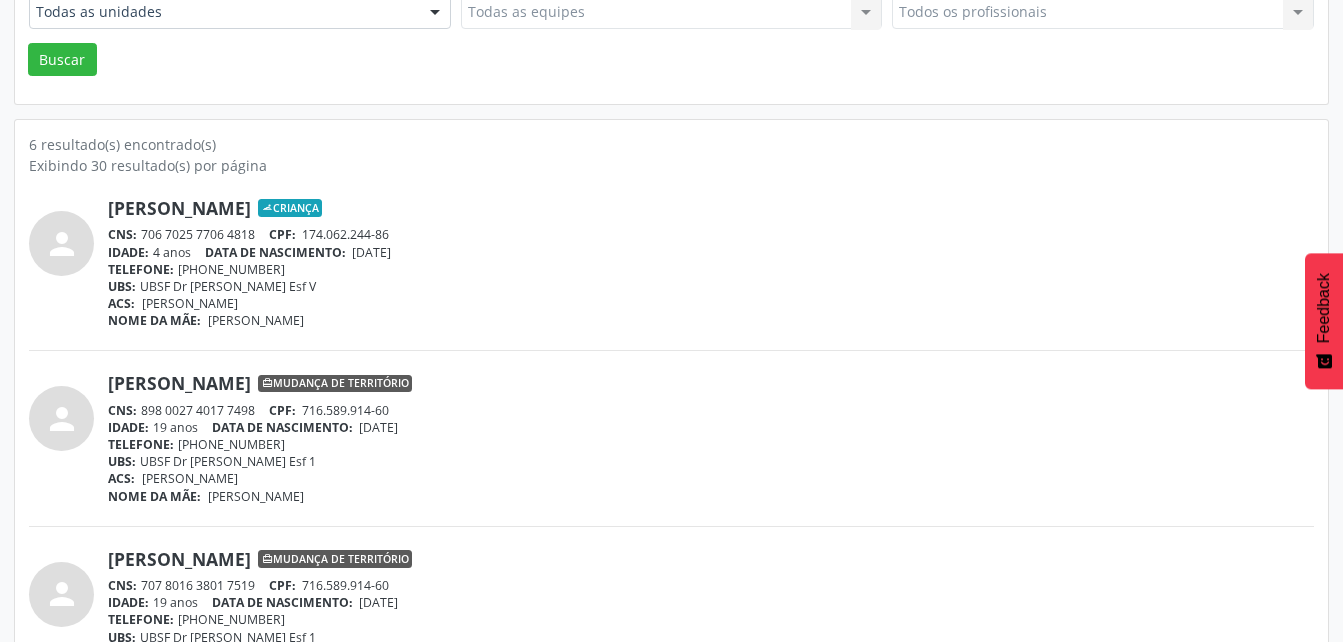 scroll, scrollTop: 558, scrollLeft: 0, axis: vertical 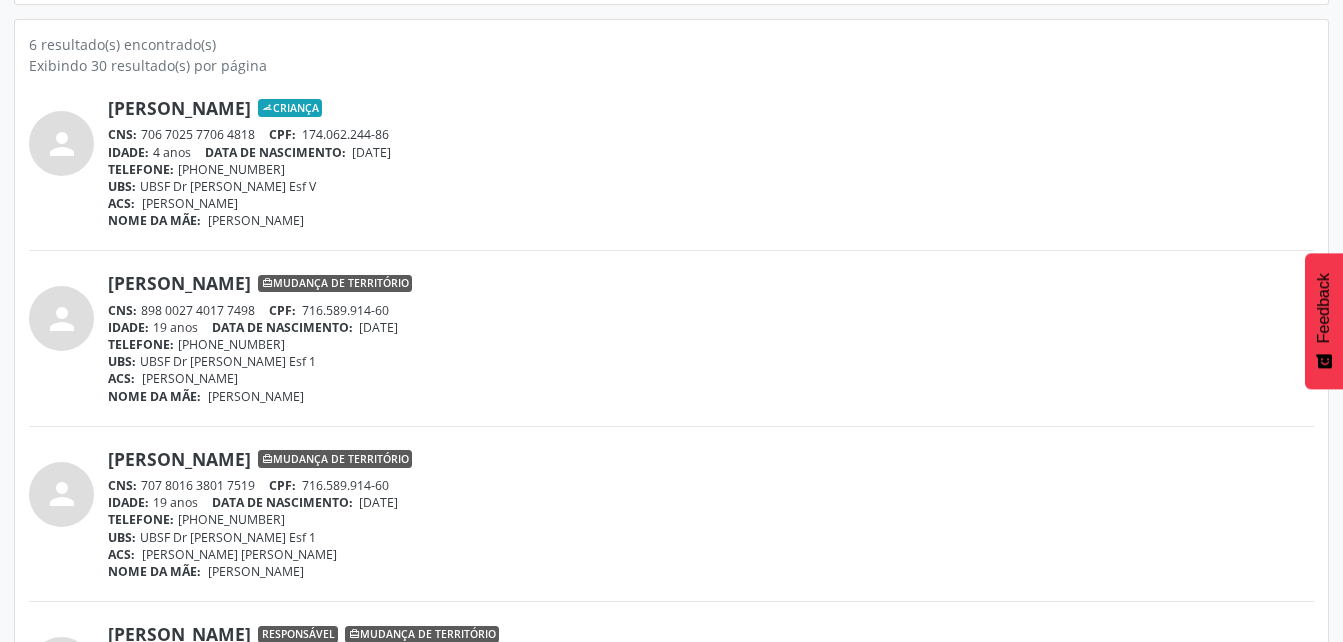 drag, startPoint x: 144, startPoint y: 136, endPoint x: 255, endPoint y: 136, distance: 111 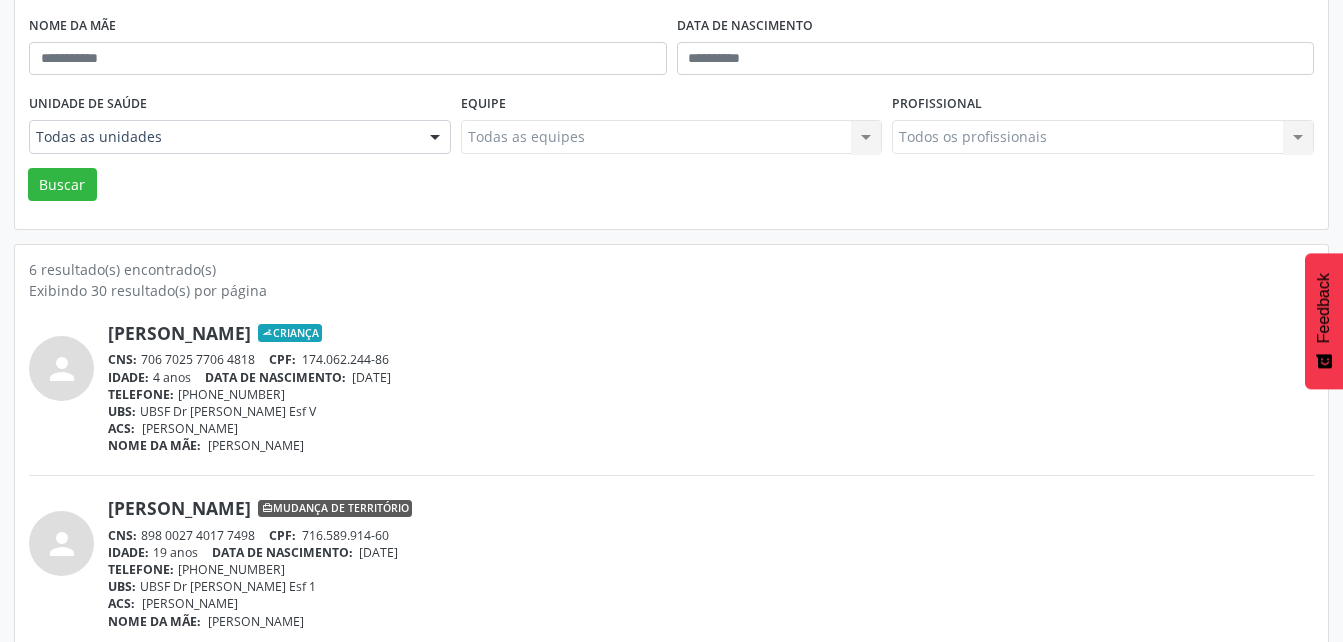 scroll, scrollTop: 158, scrollLeft: 0, axis: vertical 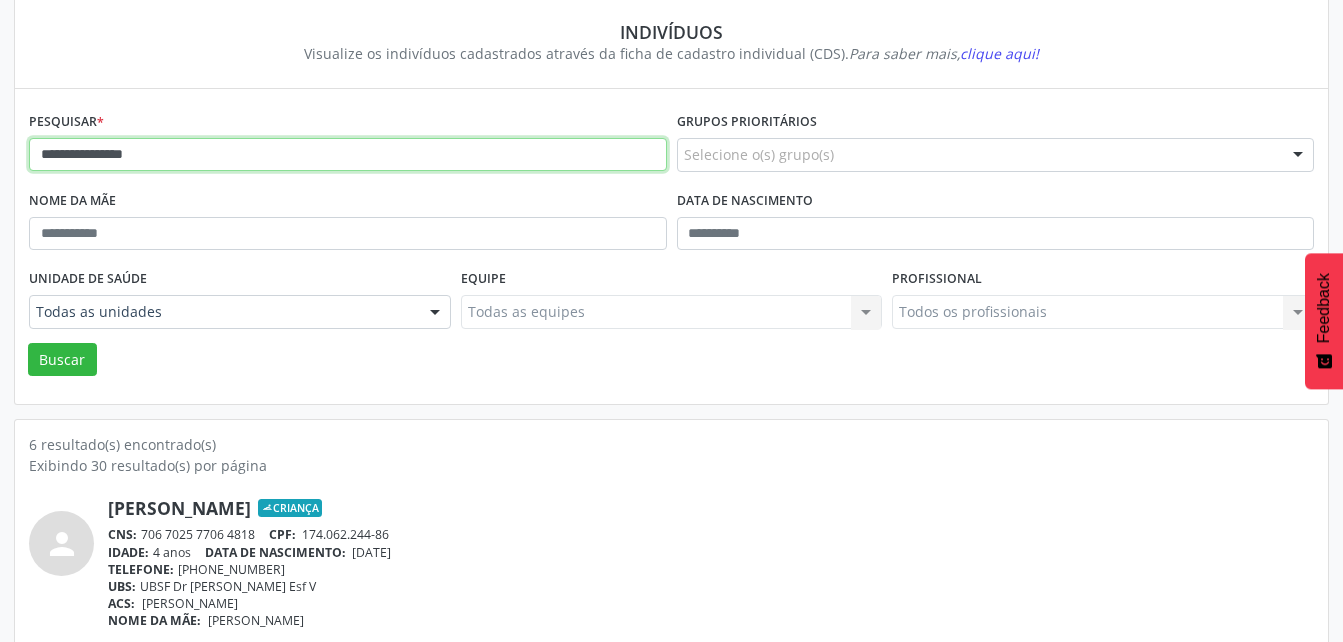 drag, startPoint x: 180, startPoint y: 163, endPoint x: 19, endPoint y: 177, distance: 161.60754 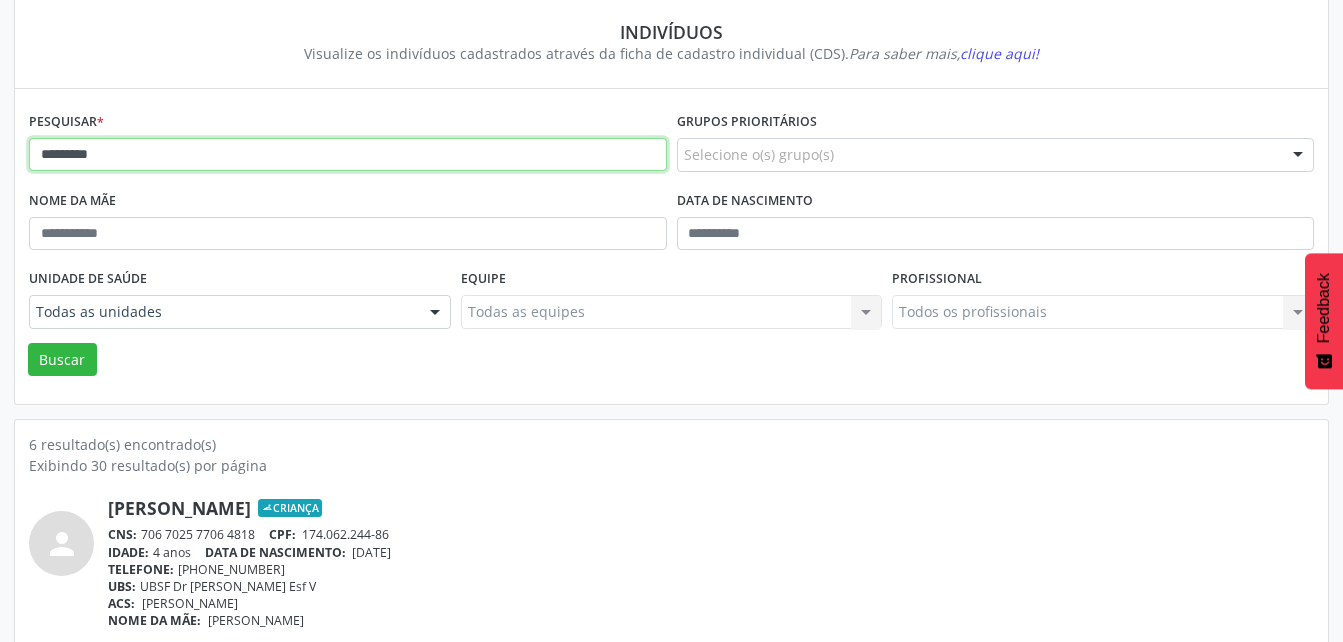 click on "Buscar" at bounding box center [62, 360] 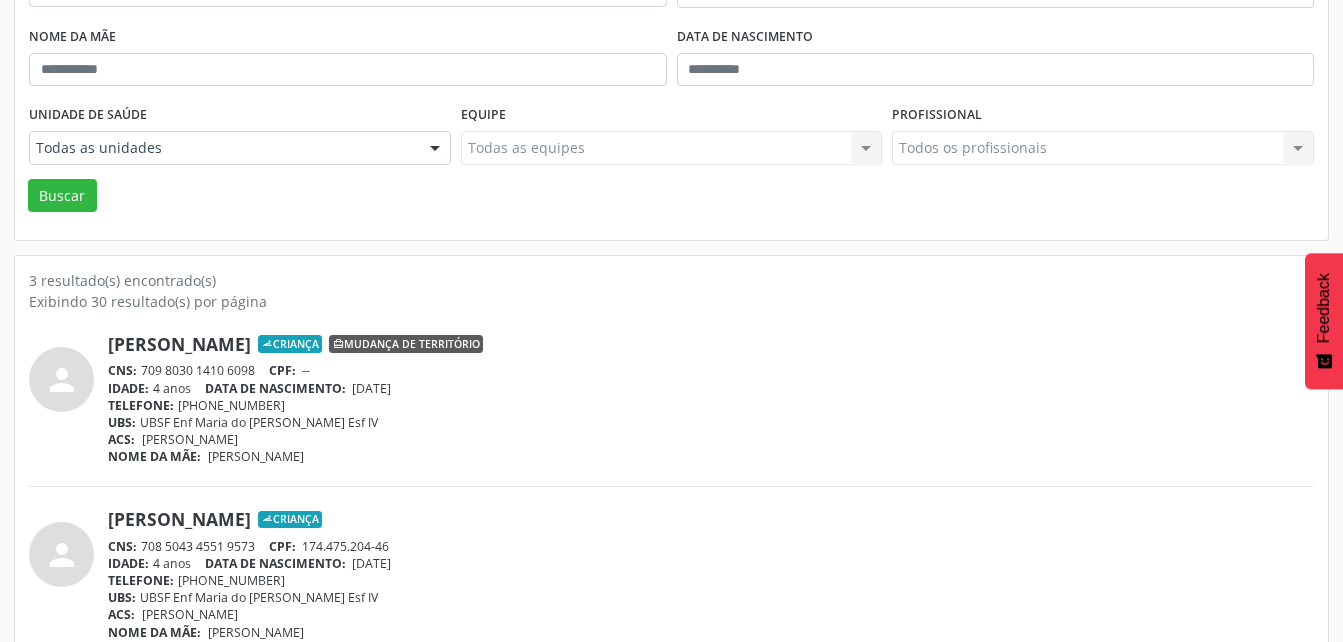 scroll, scrollTop: 158, scrollLeft: 0, axis: vertical 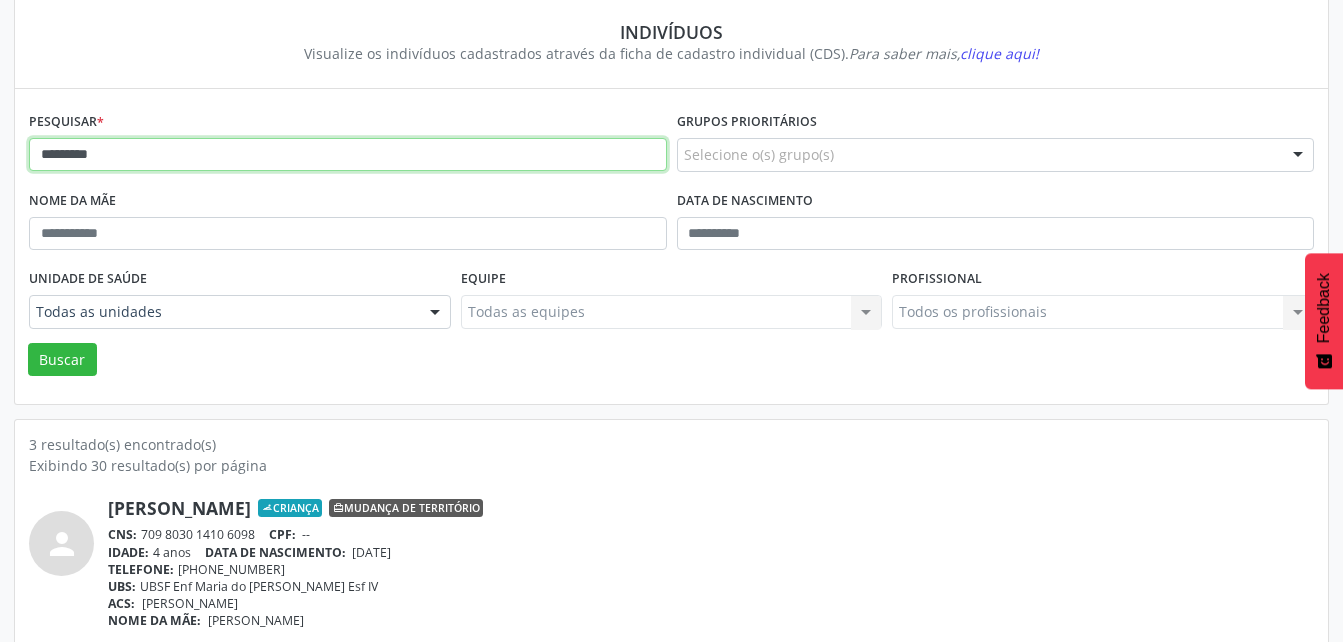 drag, startPoint x: 125, startPoint y: 156, endPoint x: 0, endPoint y: 208, distance: 135.38464 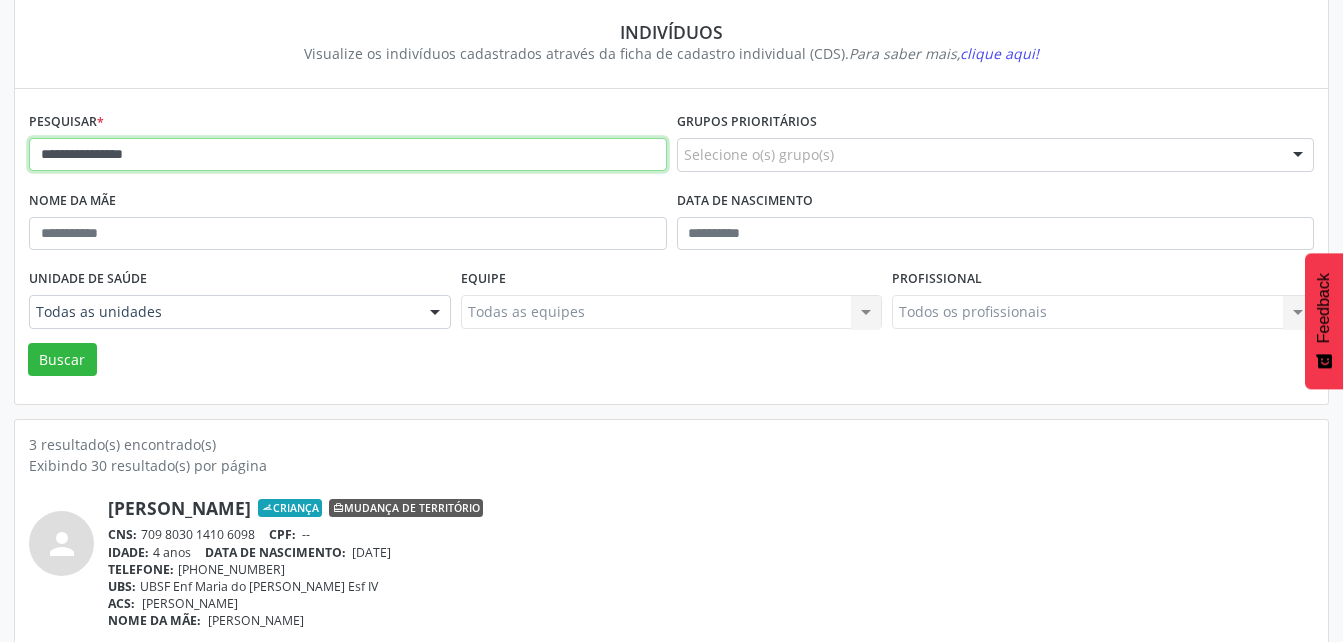 click on "Buscar" at bounding box center [62, 360] 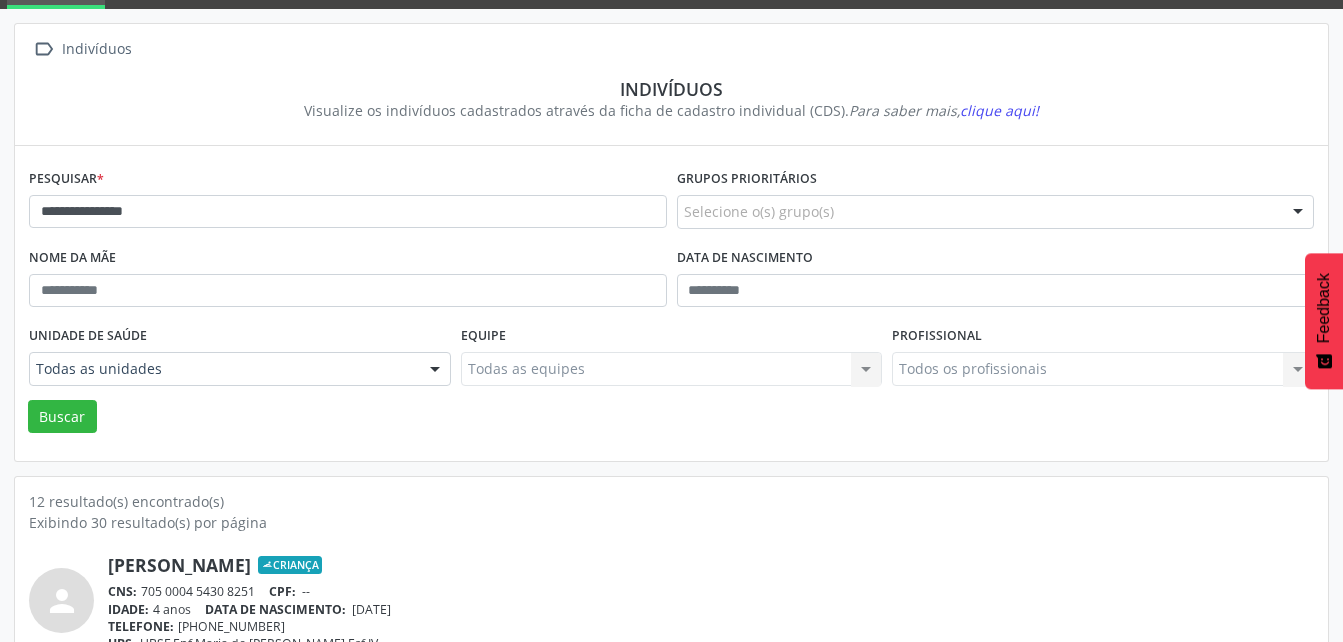scroll, scrollTop: 58, scrollLeft: 0, axis: vertical 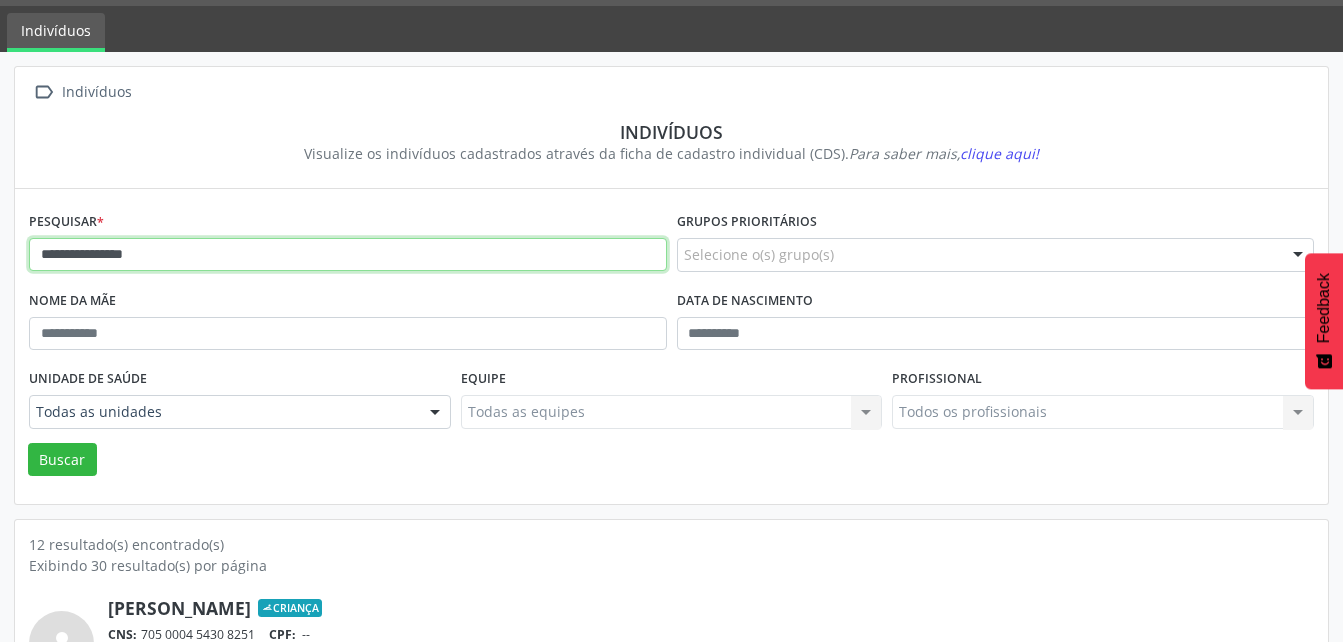 click on "**********" at bounding box center [348, 255] 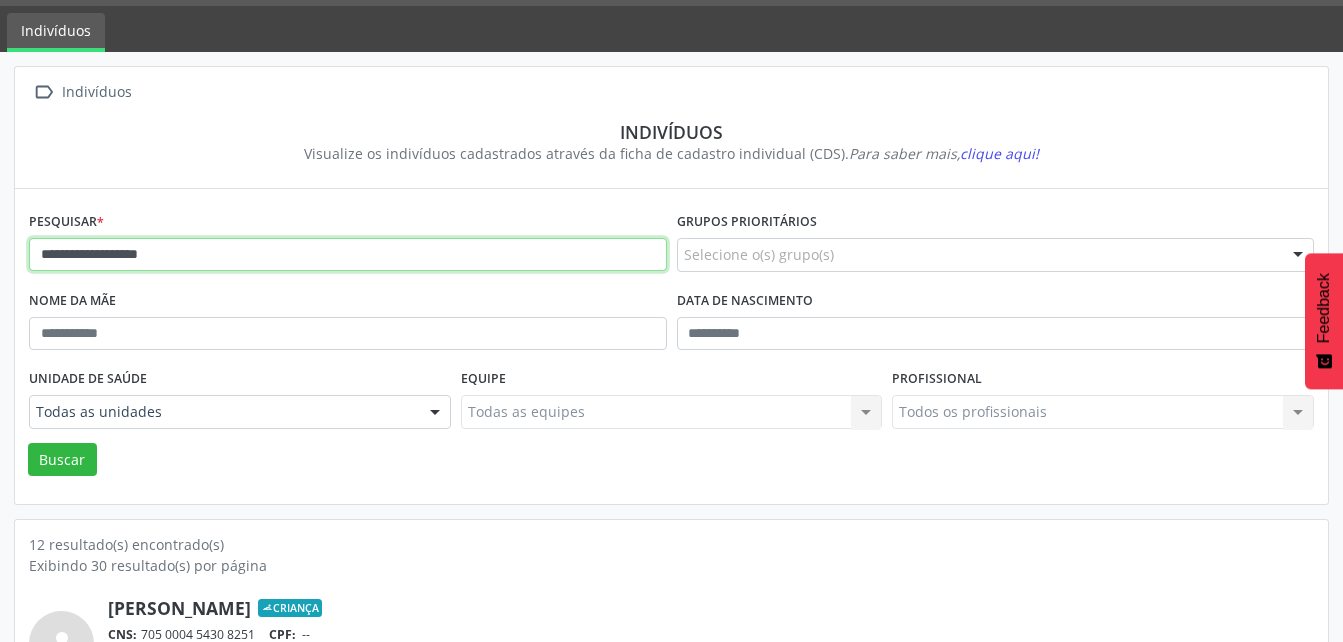 type on "**********" 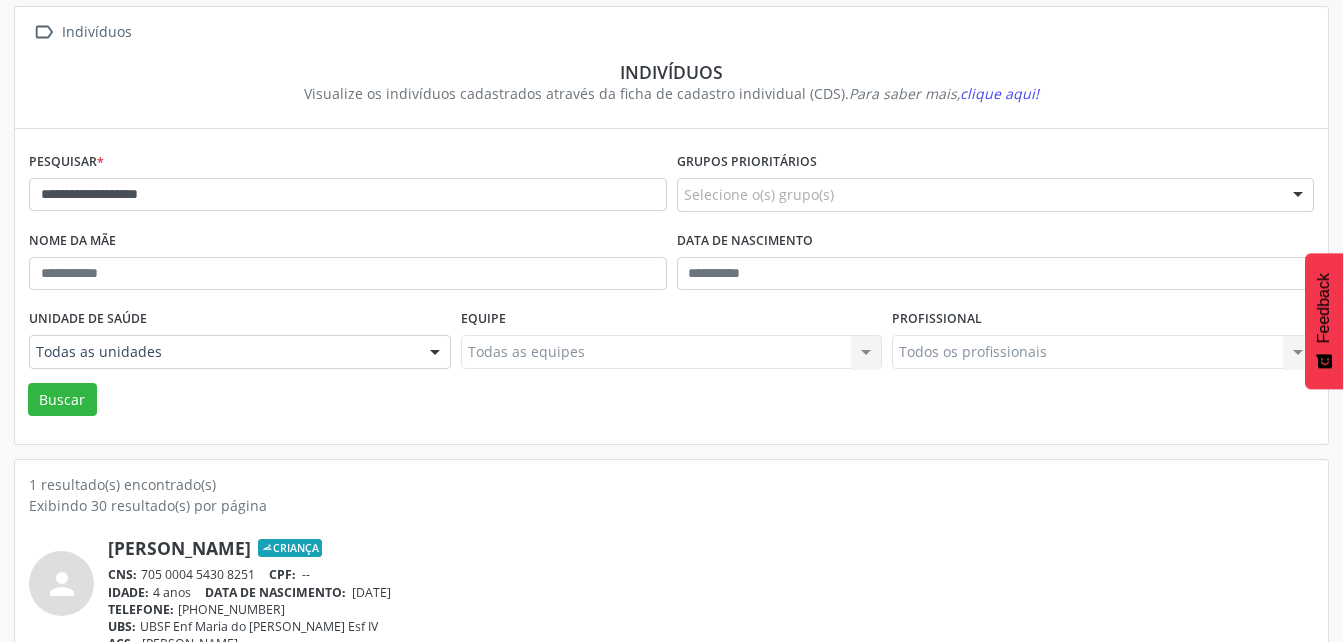 scroll, scrollTop: 174, scrollLeft: 0, axis: vertical 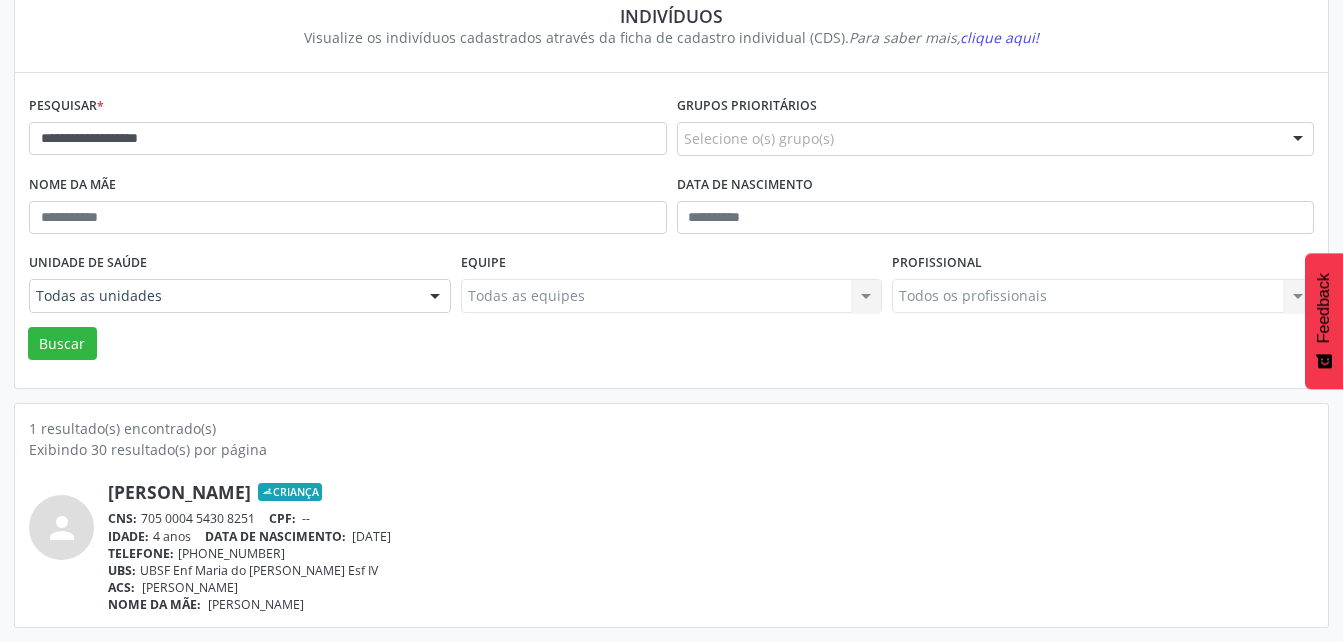 drag, startPoint x: 145, startPoint y: 514, endPoint x: 257, endPoint y: 522, distance: 112.28535 